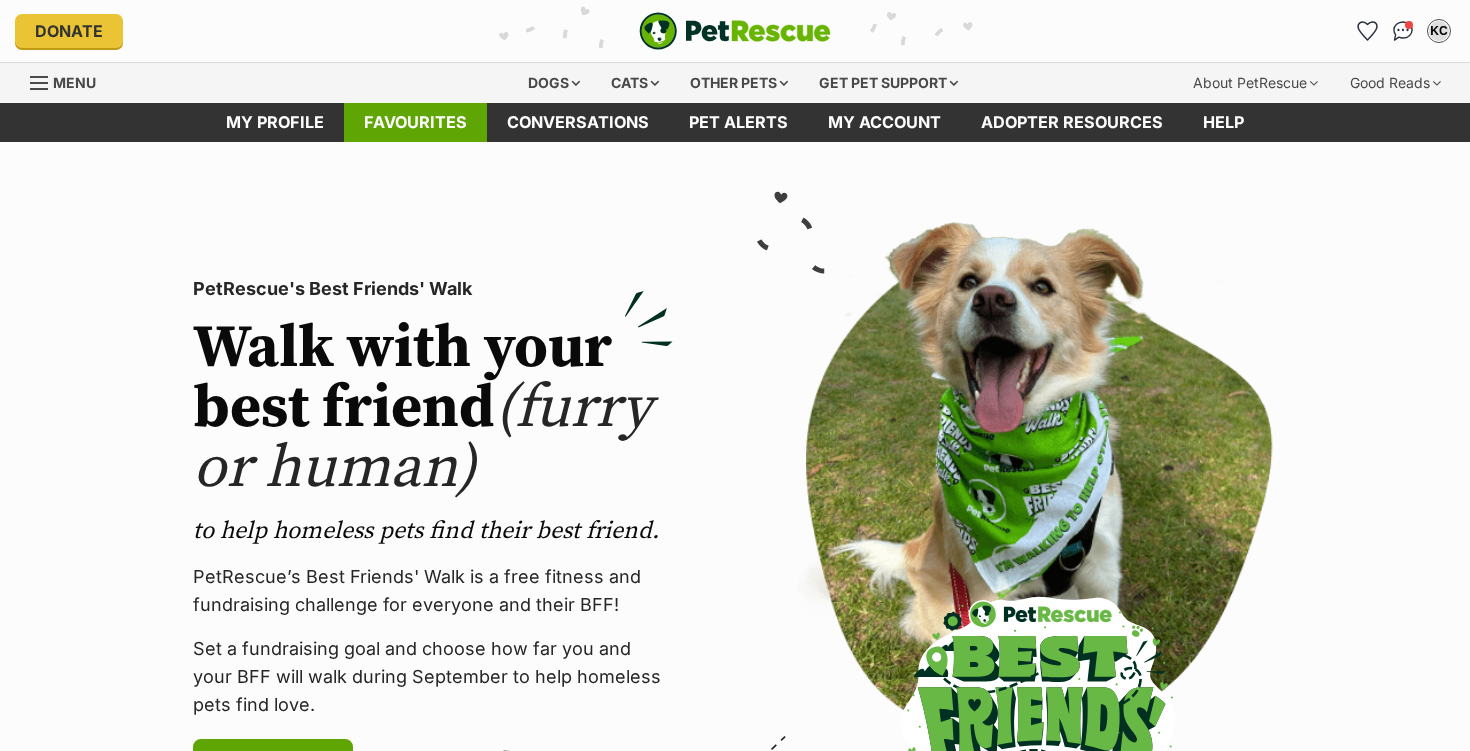 scroll, scrollTop: 0, scrollLeft: 0, axis: both 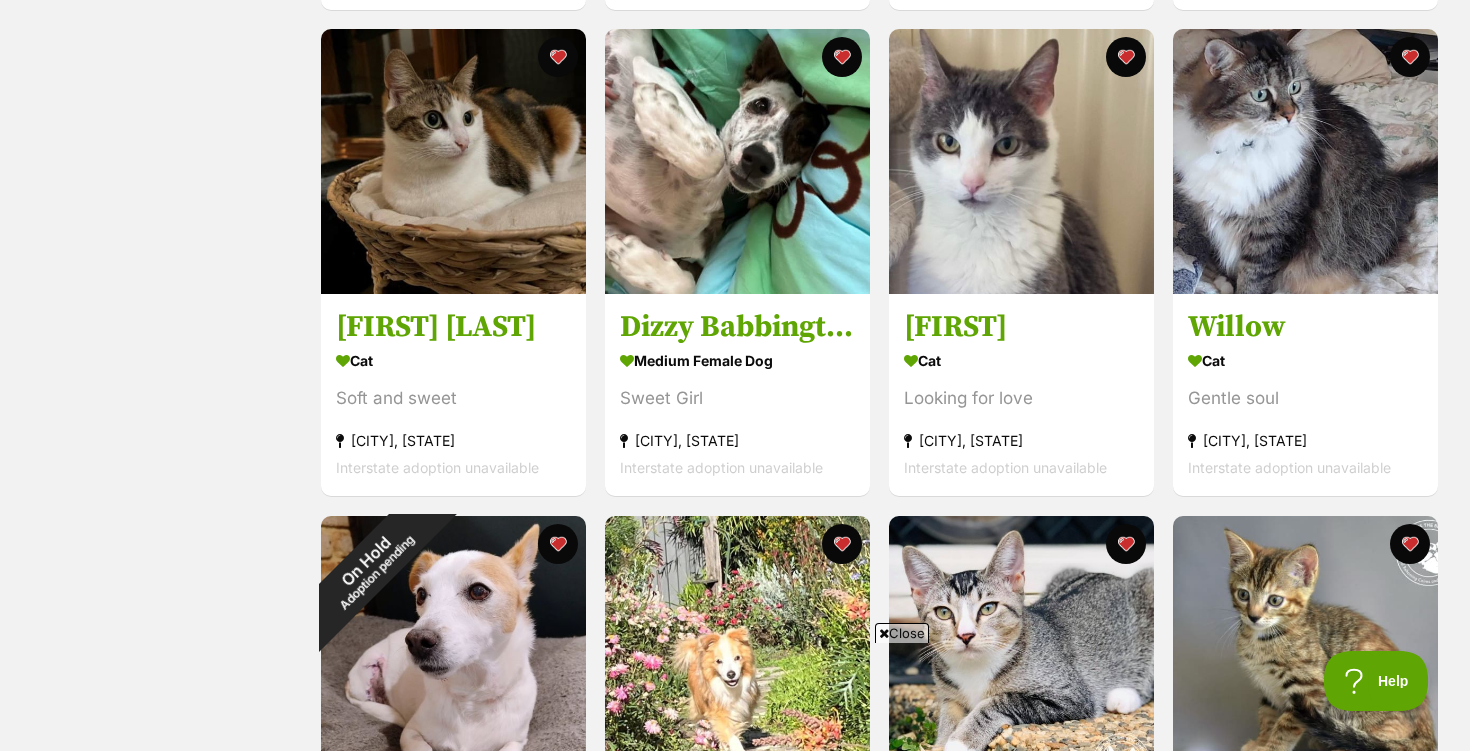 click at bounding box center (453, 161) 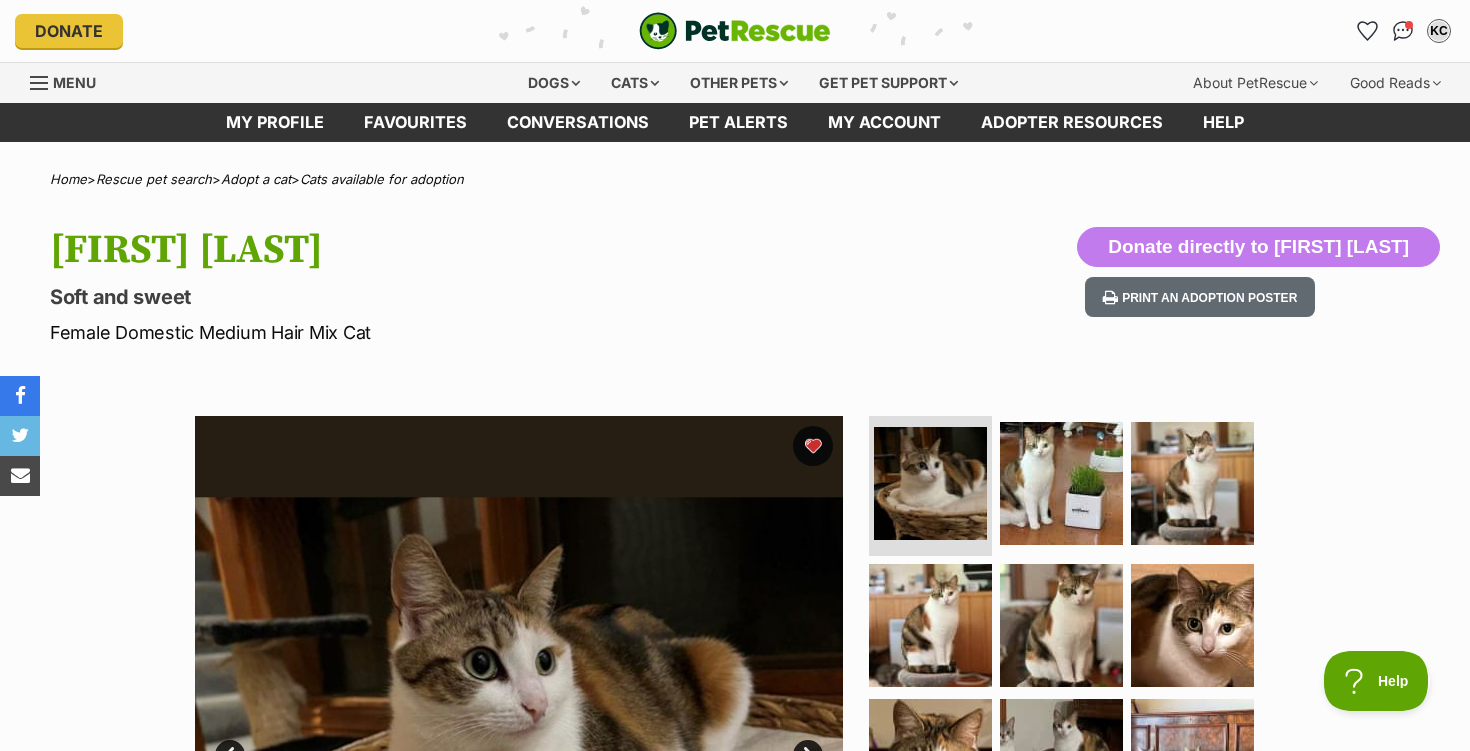 scroll, scrollTop: 0, scrollLeft: 0, axis: both 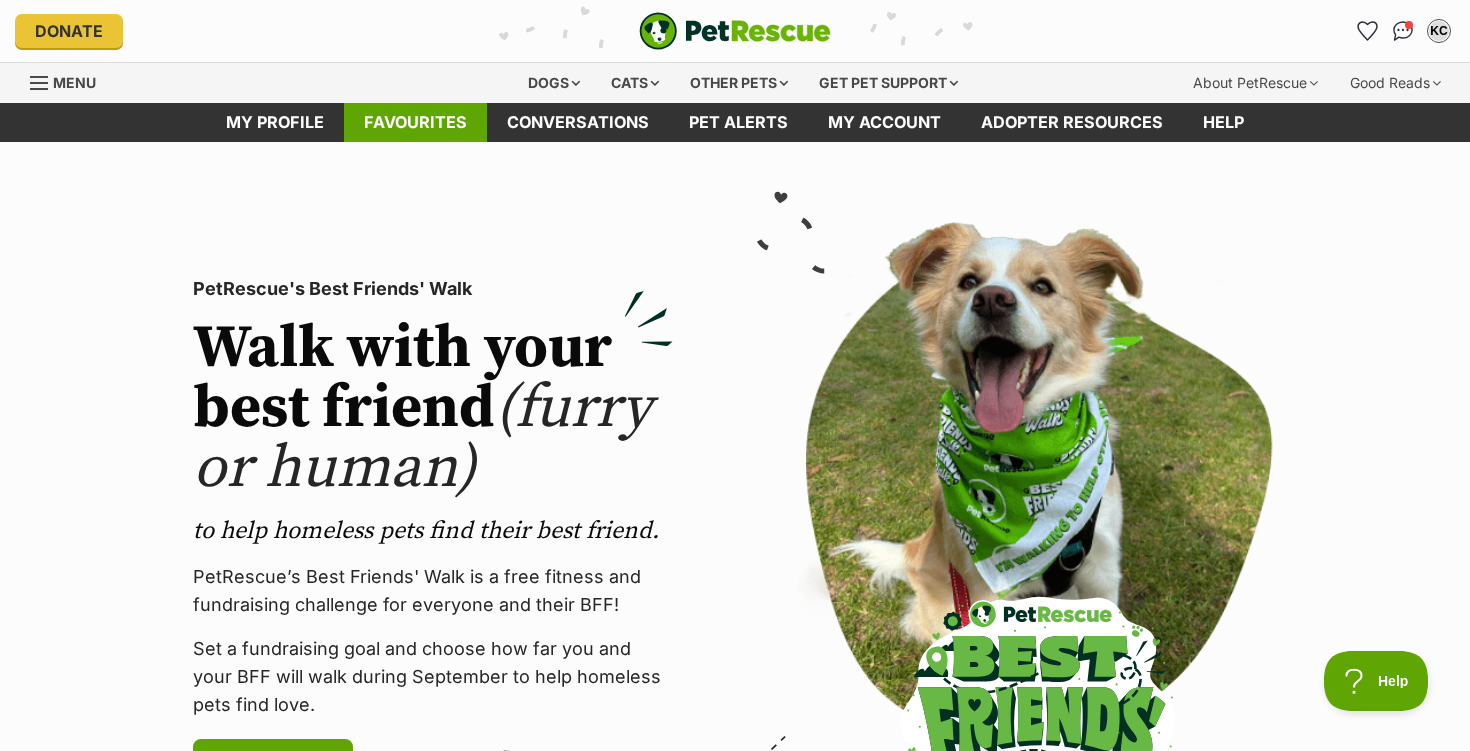 click on "Favourites" at bounding box center (415, 122) 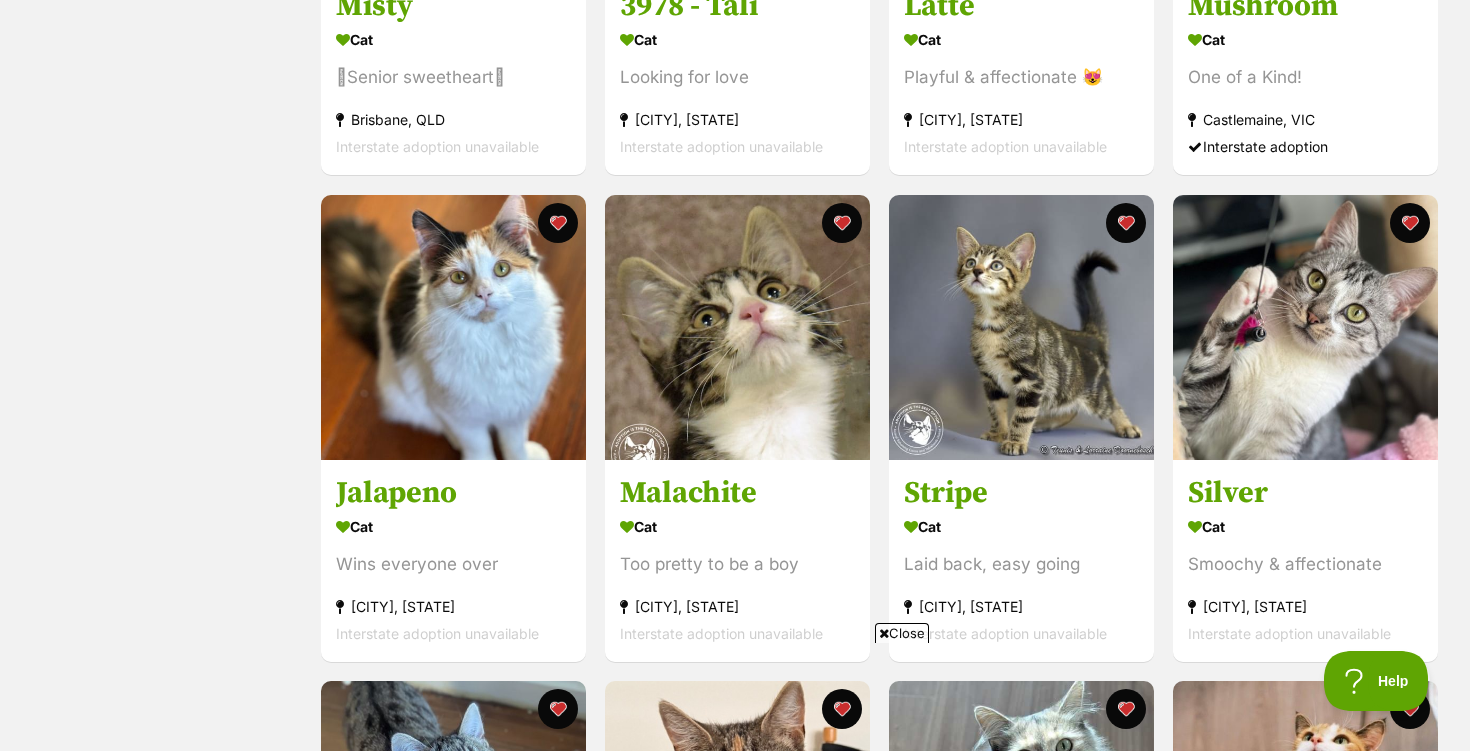 scroll, scrollTop: 706, scrollLeft: 0, axis: vertical 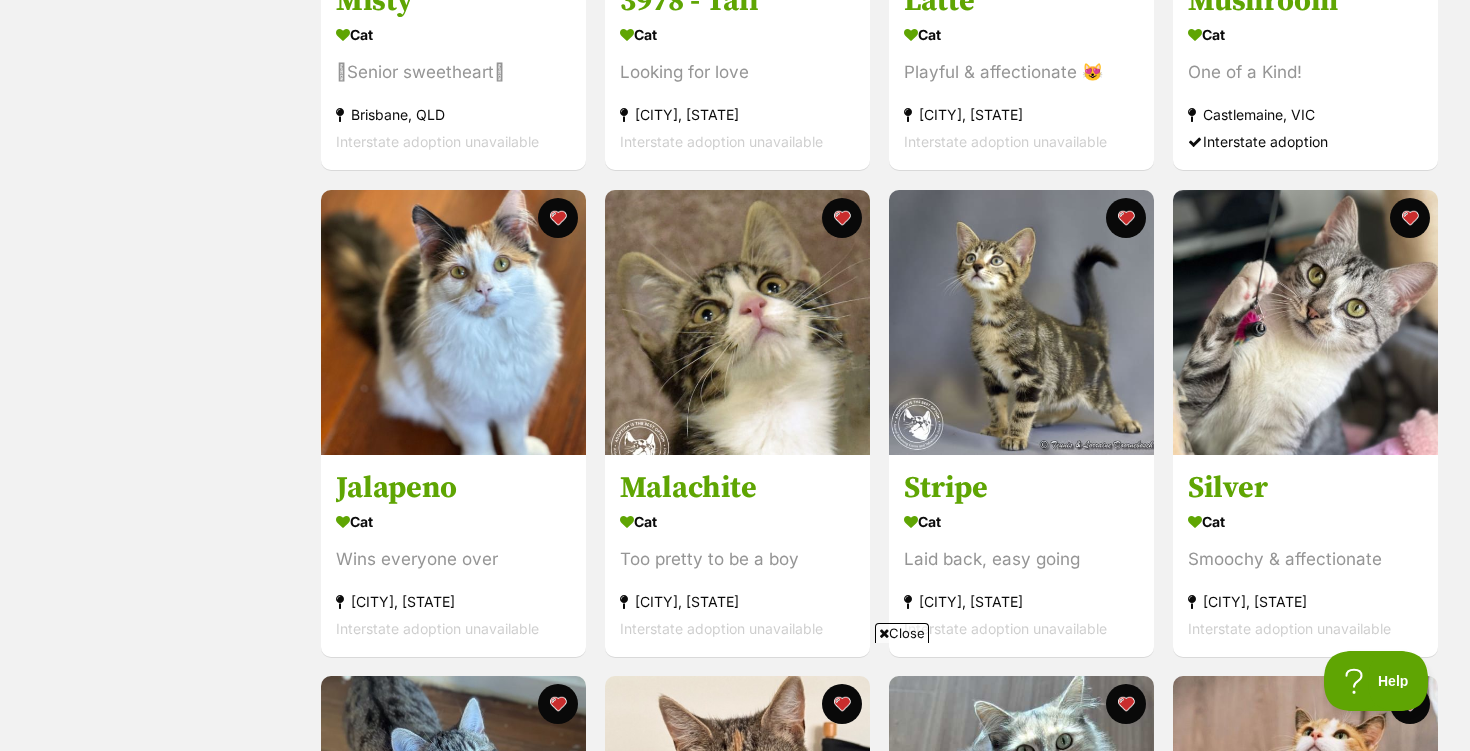 click on "Brisbane, QLD" at bounding box center (453, 115) 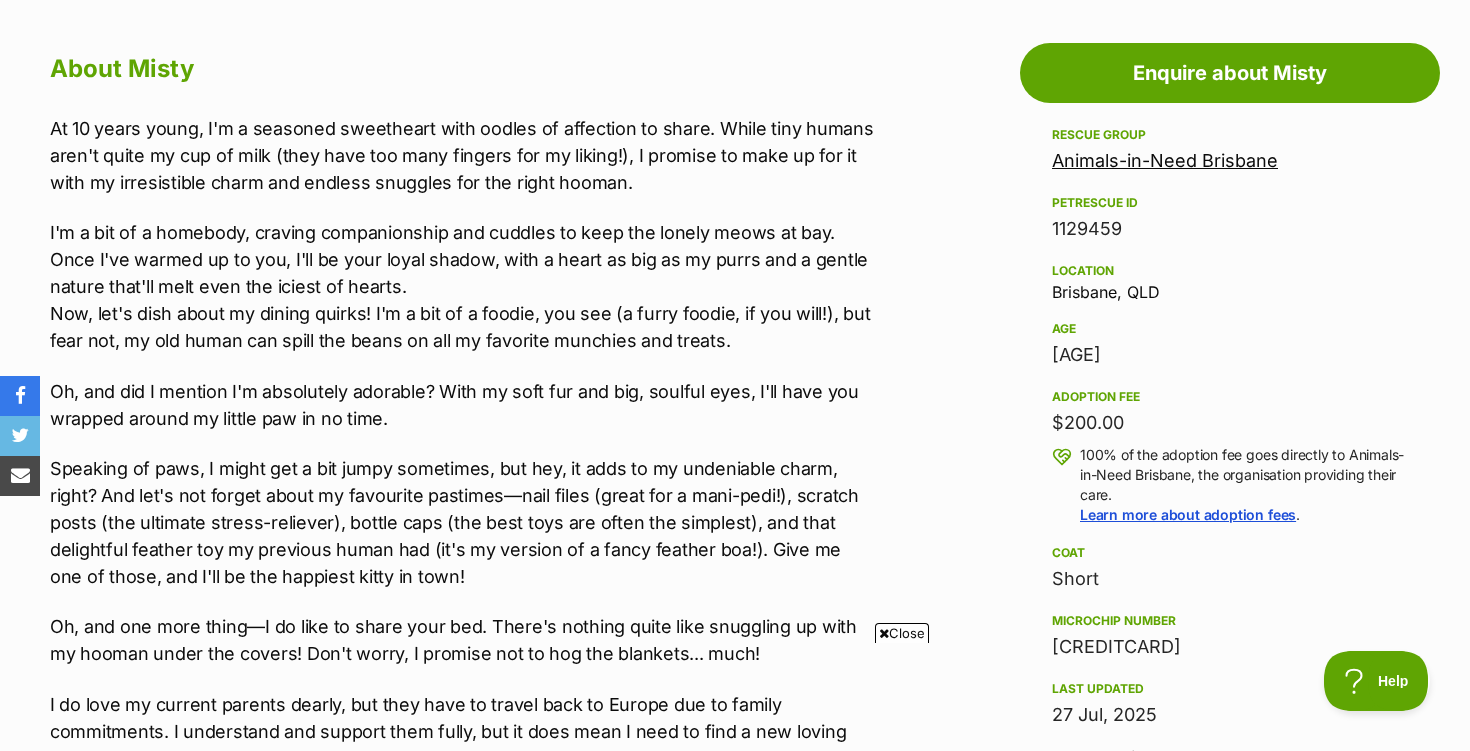 scroll, scrollTop: 1083, scrollLeft: 0, axis: vertical 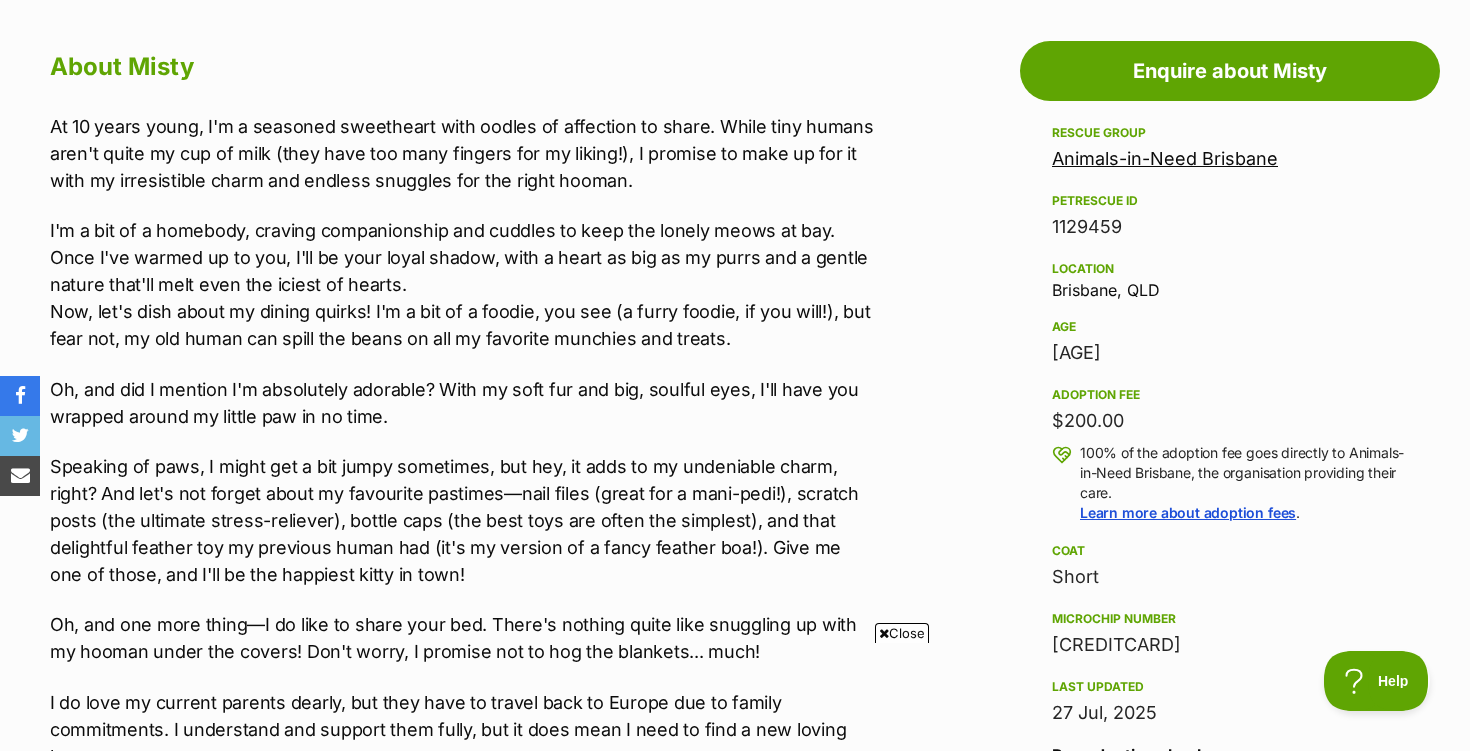 click on "Animals-in-Need Brisbane" at bounding box center [1165, 158] 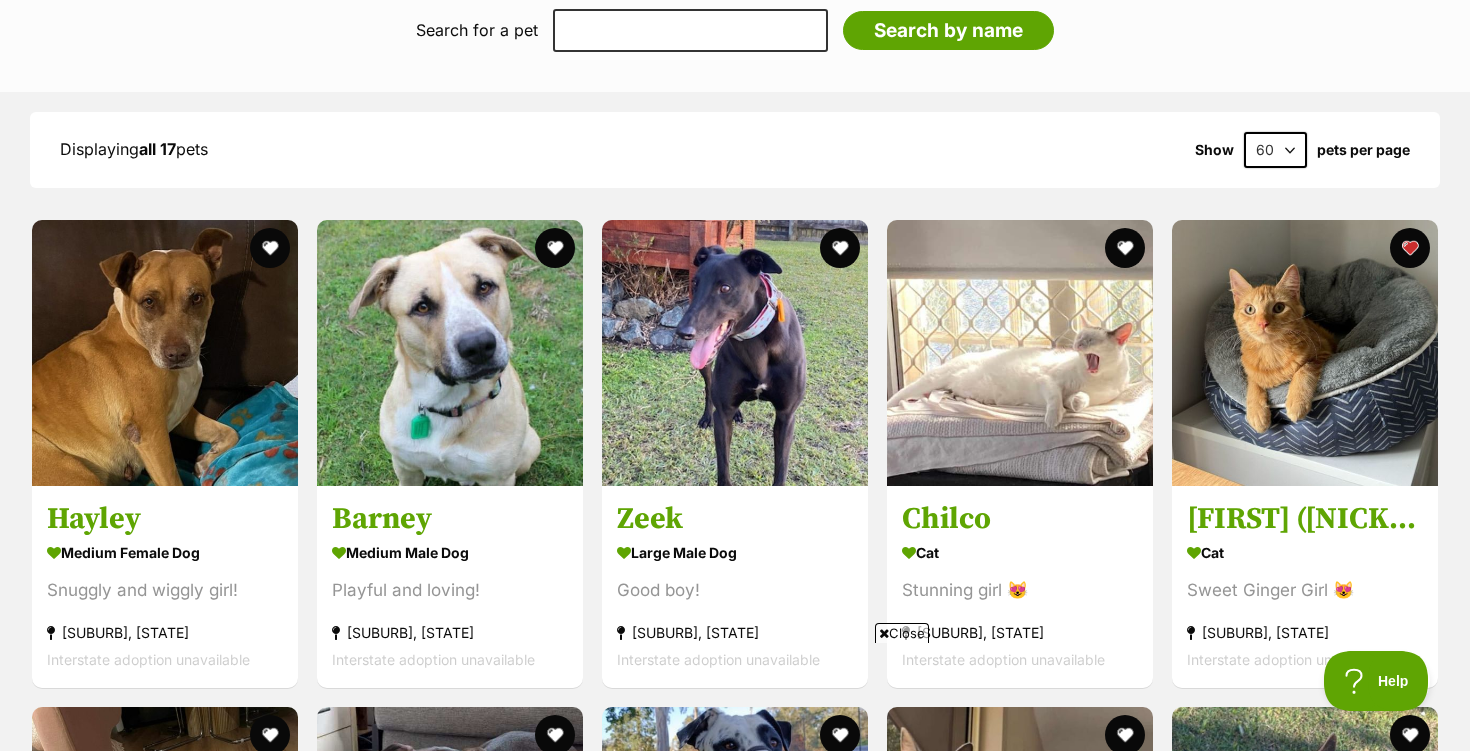 scroll, scrollTop: 2022, scrollLeft: 0, axis: vertical 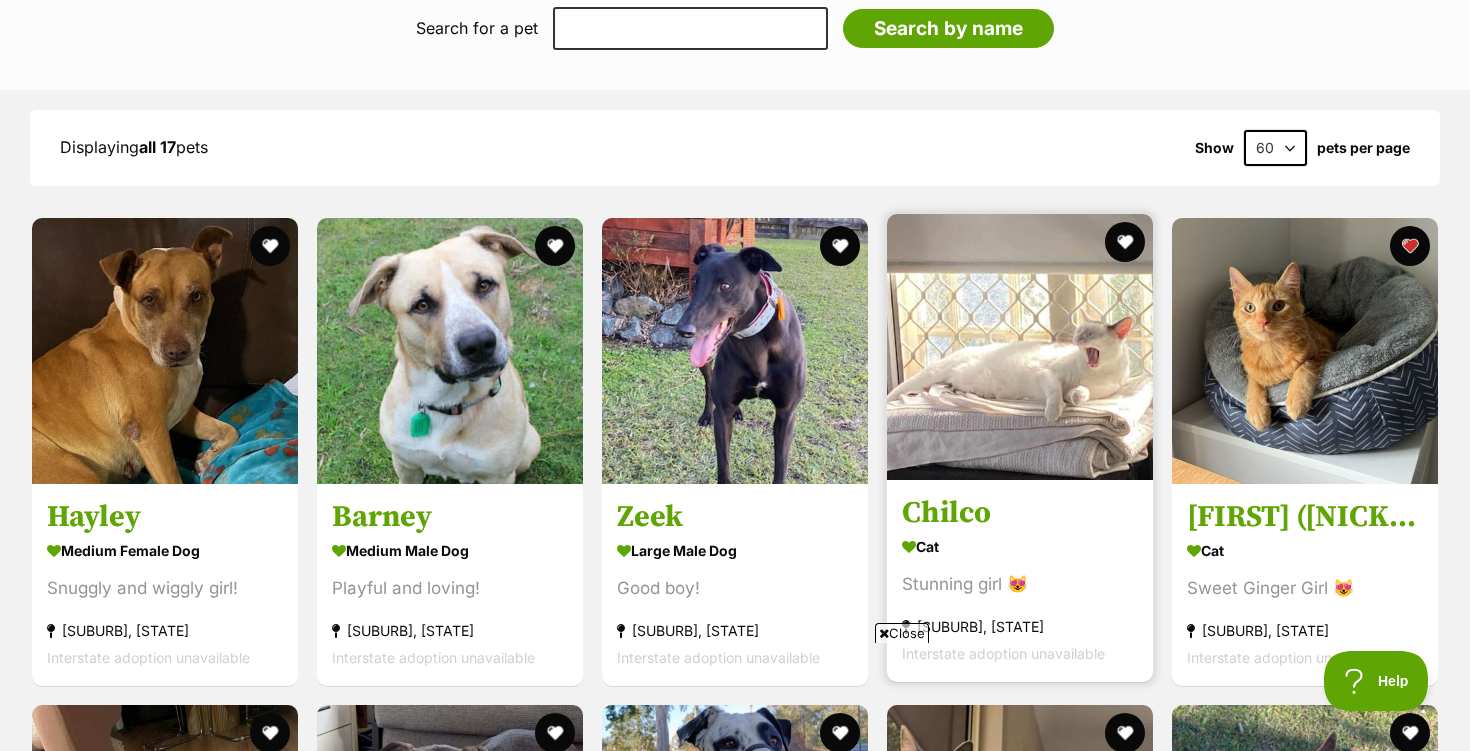 click at bounding box center (1020, 347) 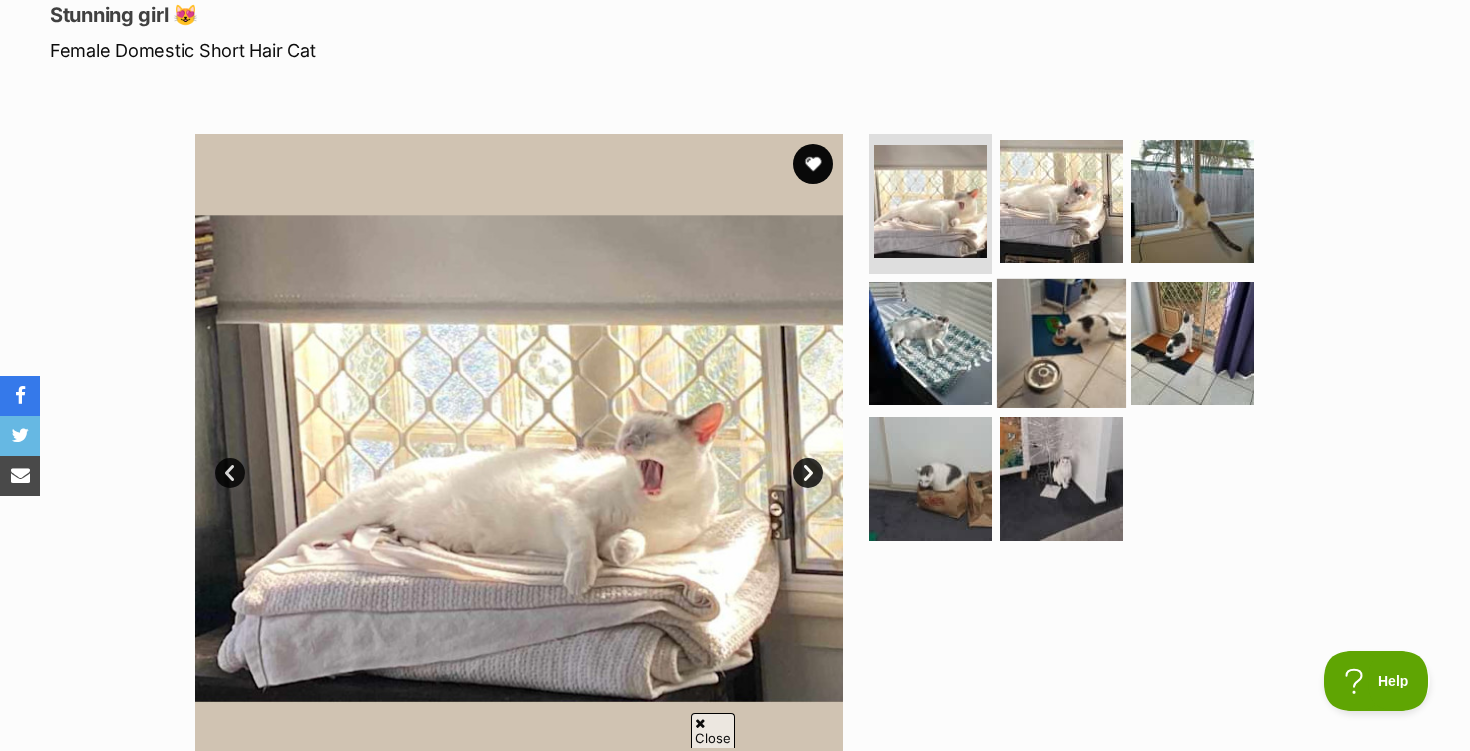 scroll, scrollTop: 283, scrollLeft: 0, axis: vertical 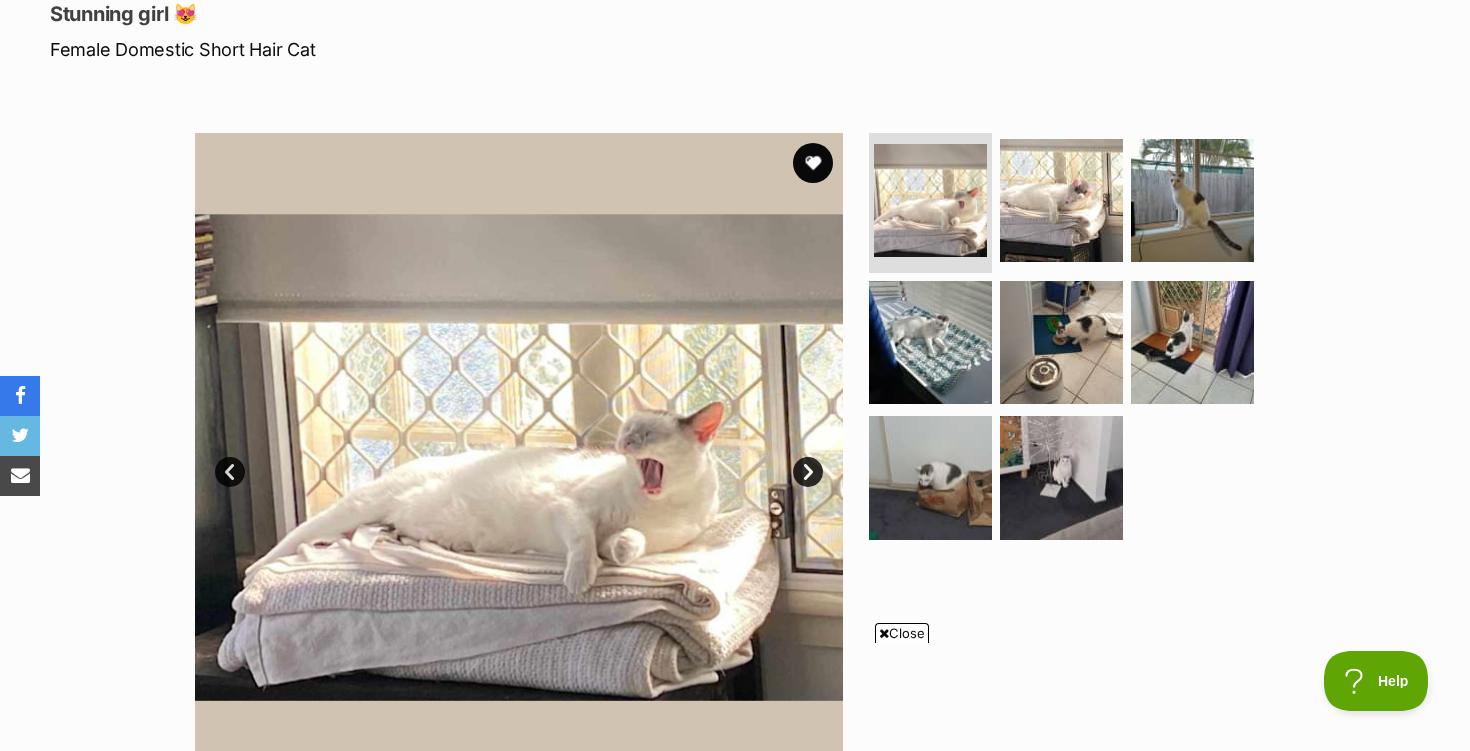click on "Next" at bounding box center (808, 472) 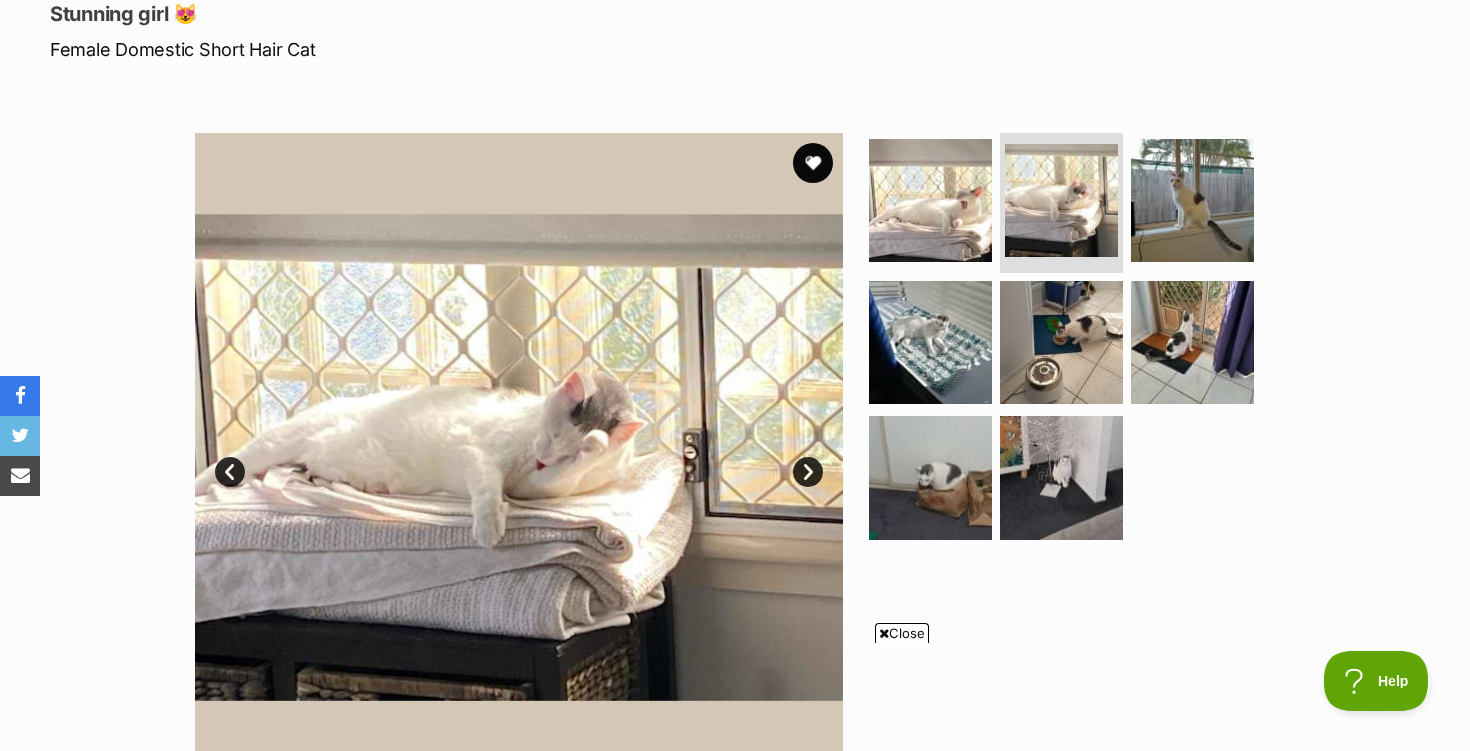 scroll, scrollTop: 0, scrollLeft: 0, axis: both 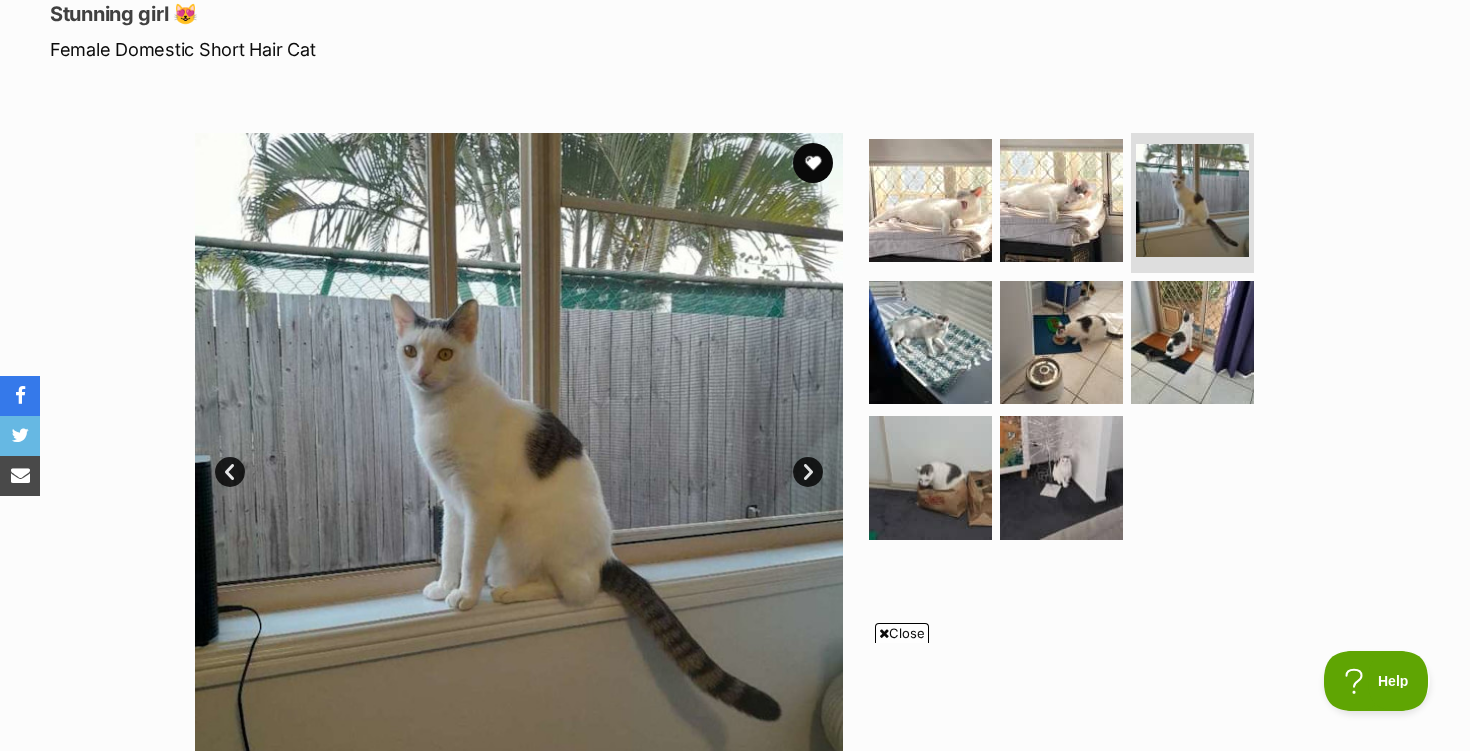 click on "Next" at bounding box center [808, 472] 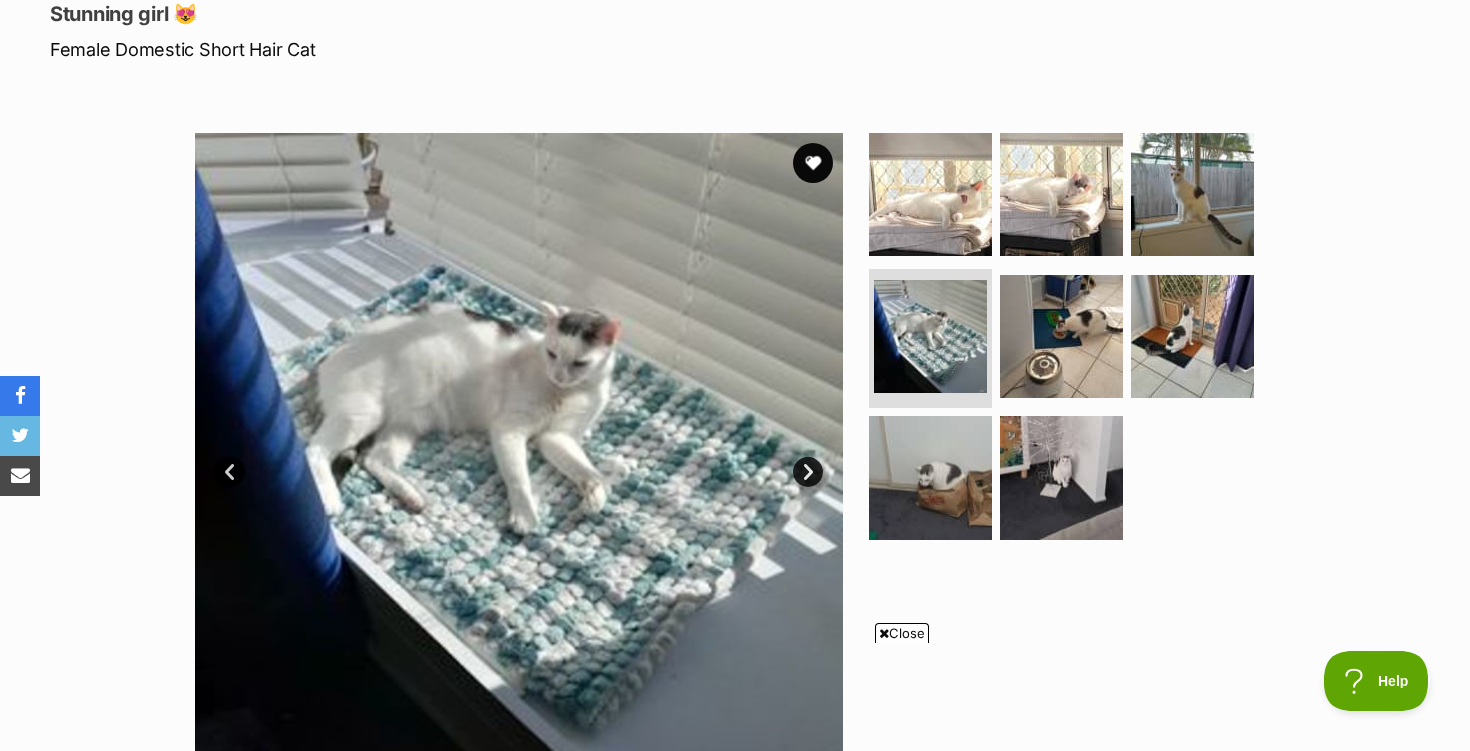 click on "Next" at bounding box center (808, 472) 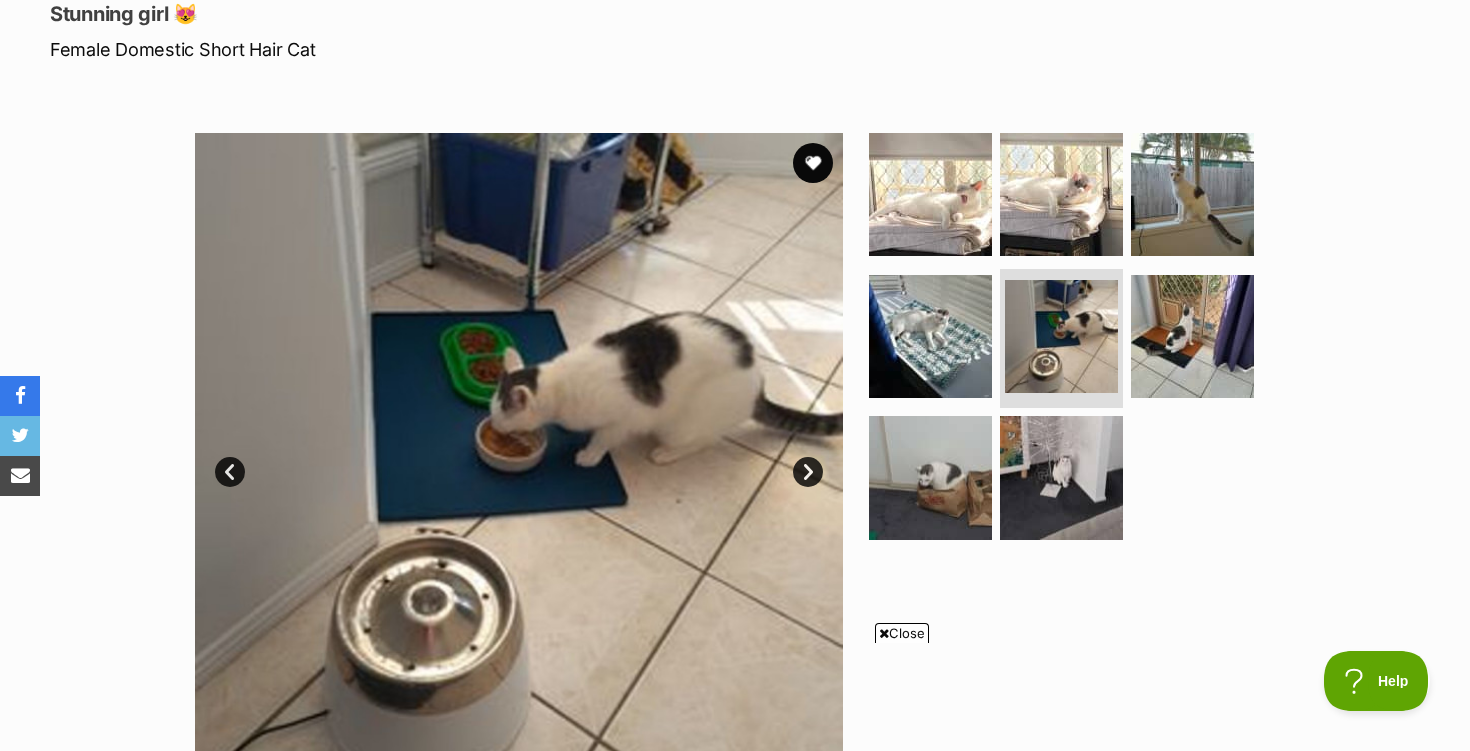 click on "Next" at bounding box center [808, 472] 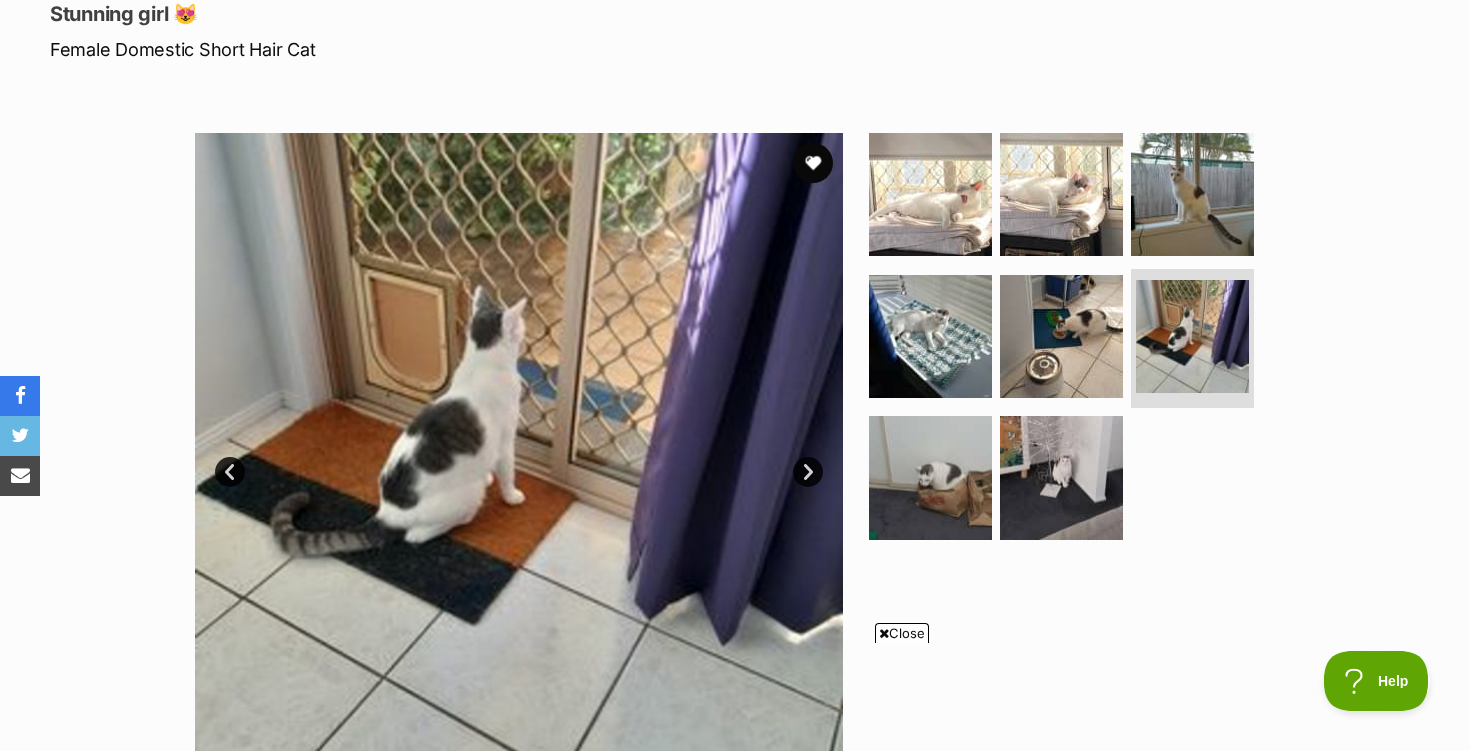 click on "Next" at bounding box center [808, 472] 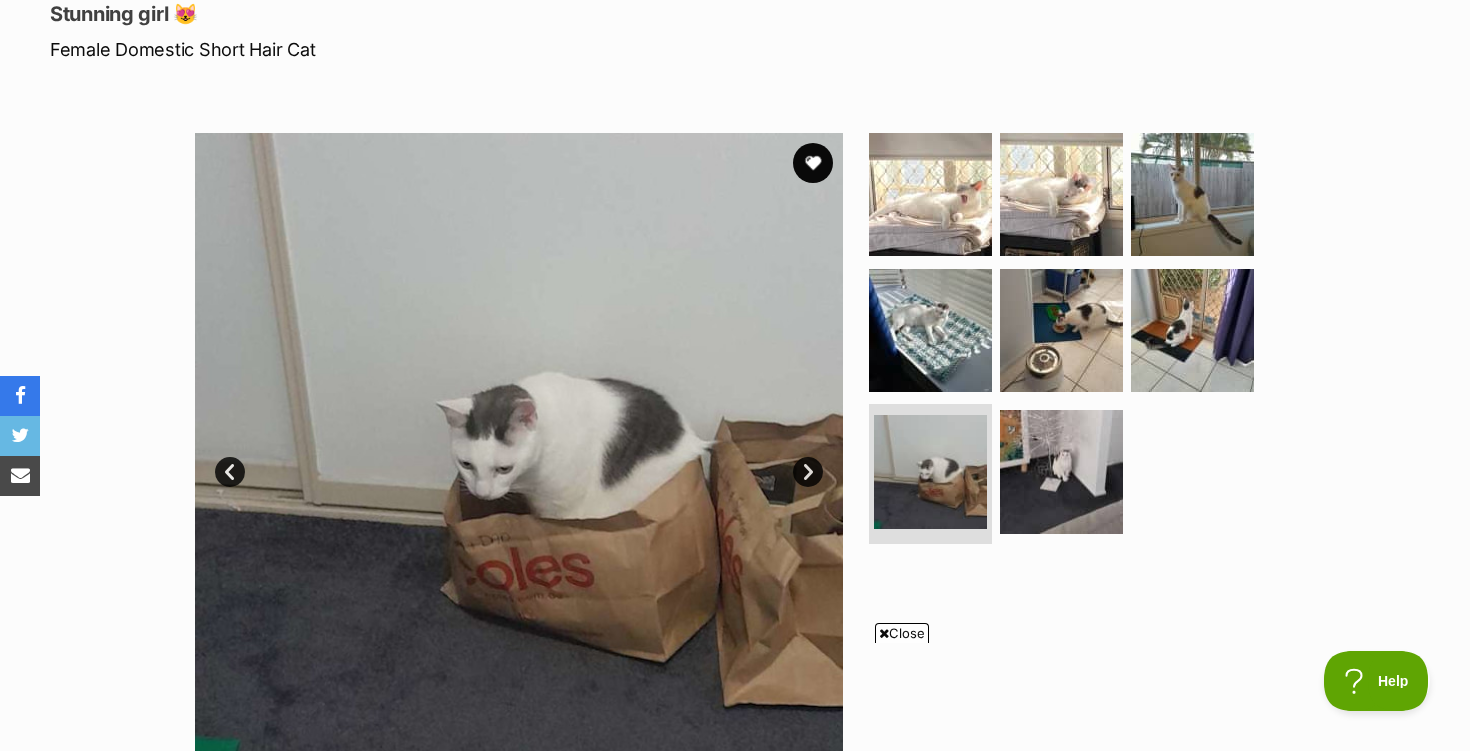 click on "Next" at bounding box center [808, 472] 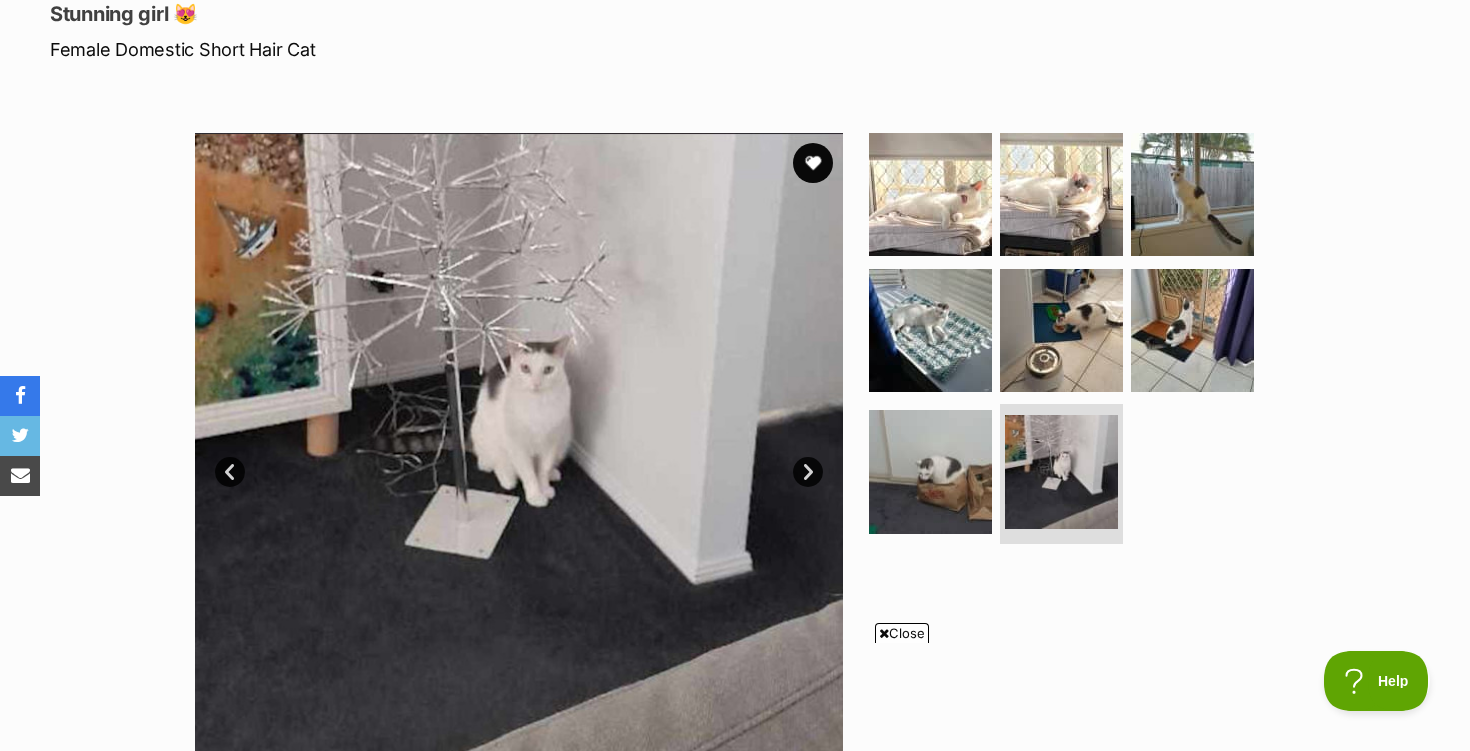 click on "Next" at bounding box center [808, 472] 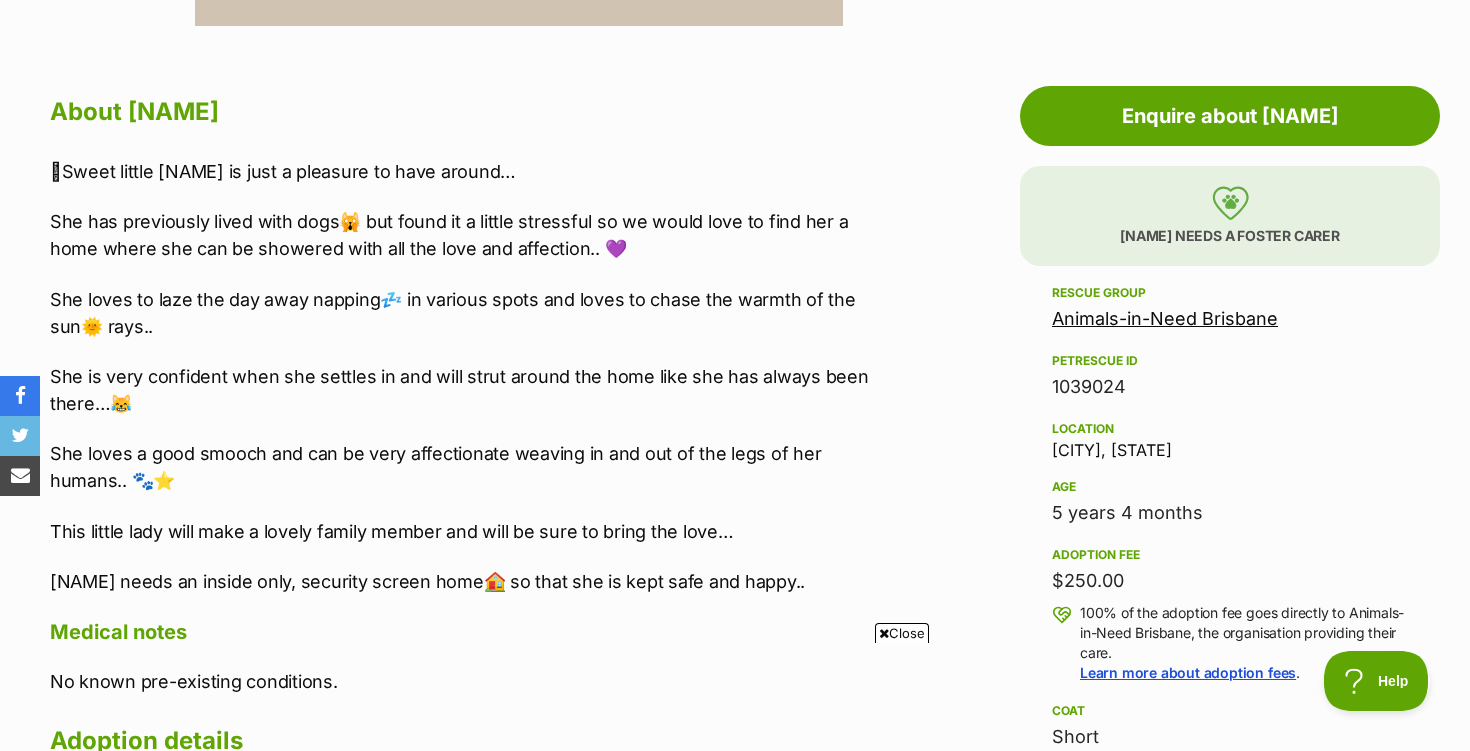 scroll, scrollTop: 1033, scrollLeft: 0, axis: vertical 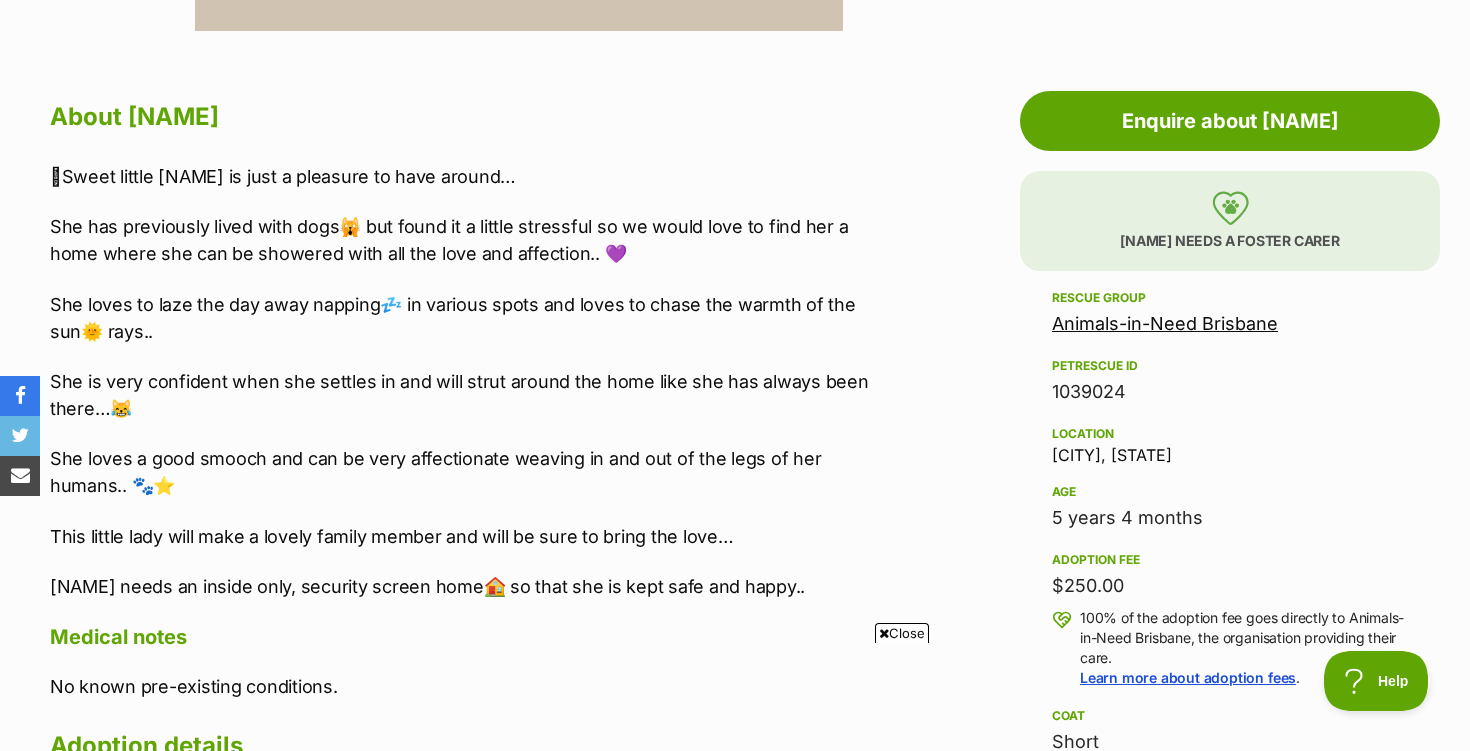 click on "Animals-in-Need Brisbane" at bounding box center (1165, 323) 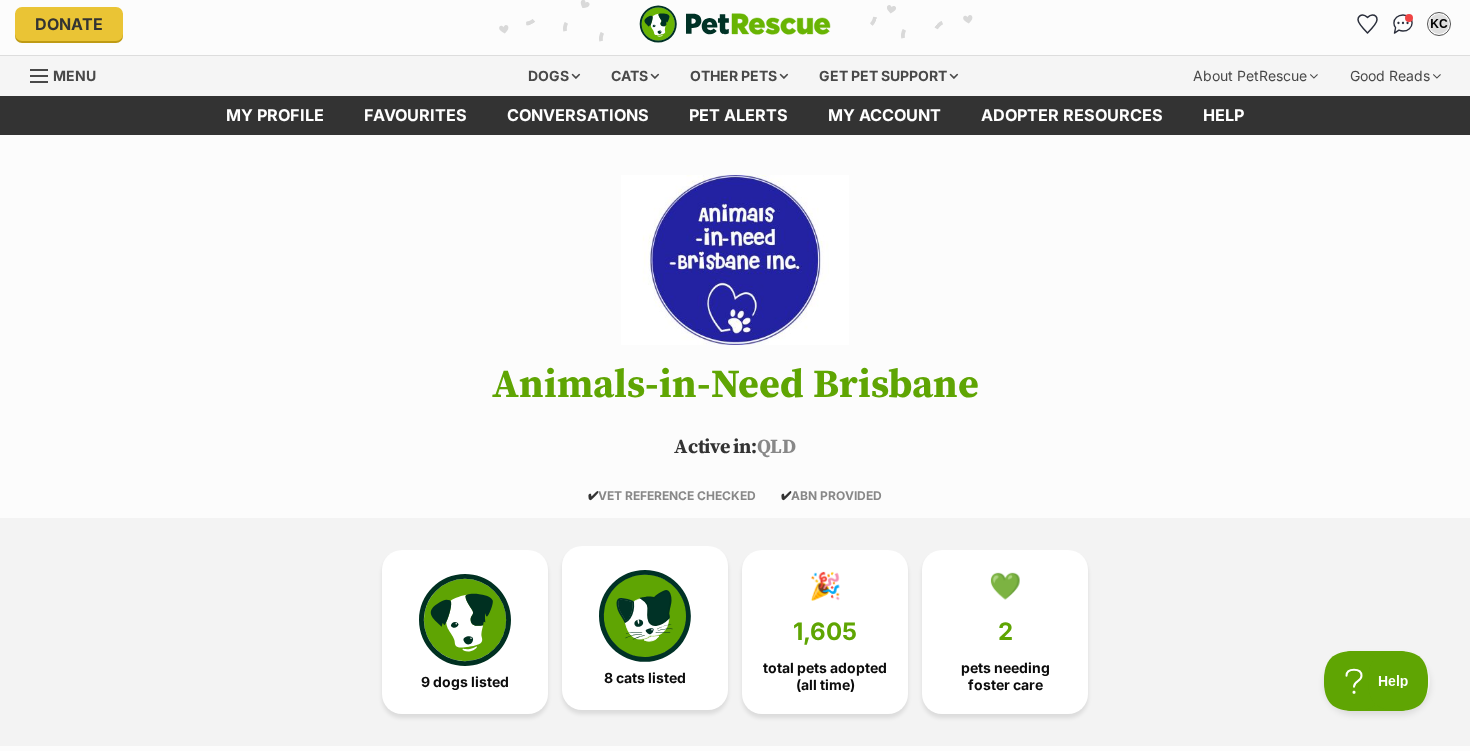 scroll, scrollTop: 0, scrollLeft: 0, axis: both 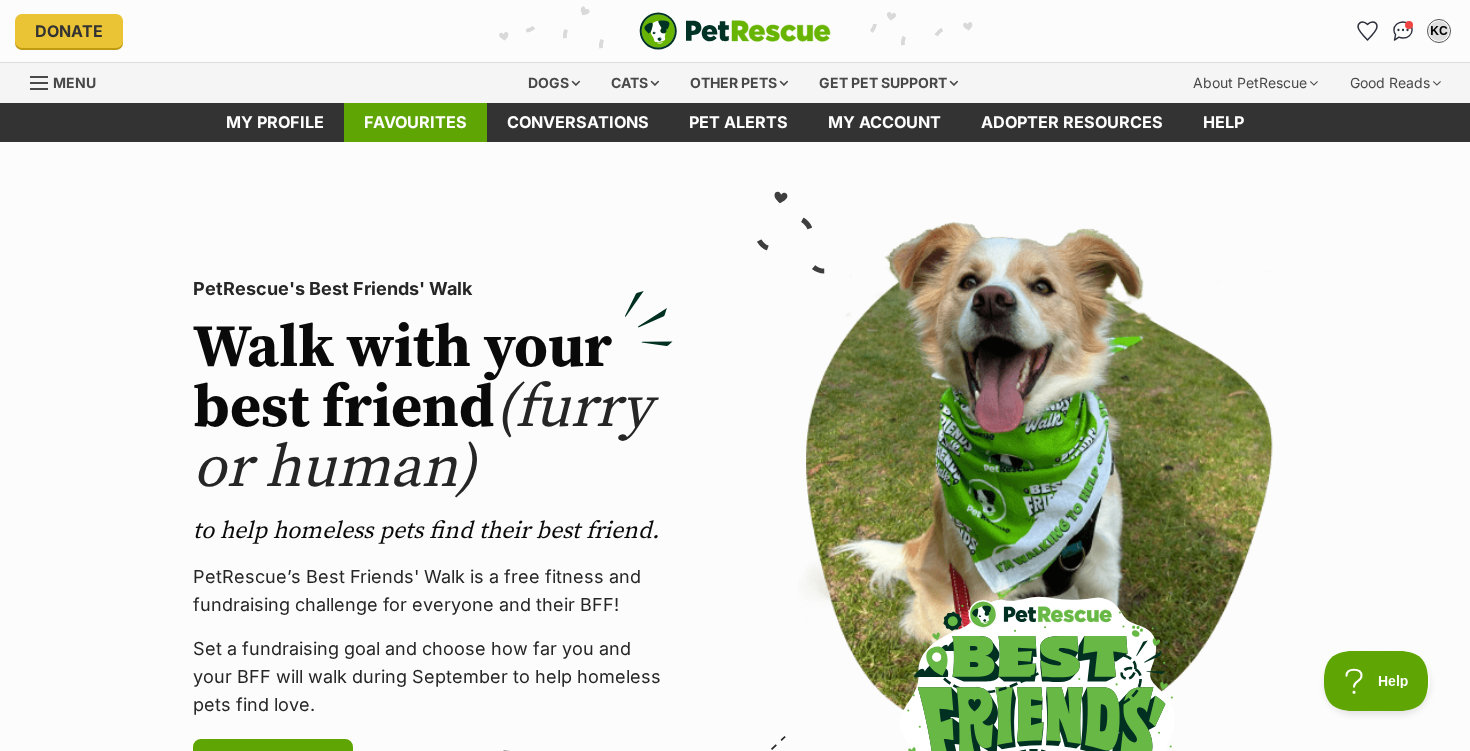 click on "Favourites" at bounding box center (415, 122) 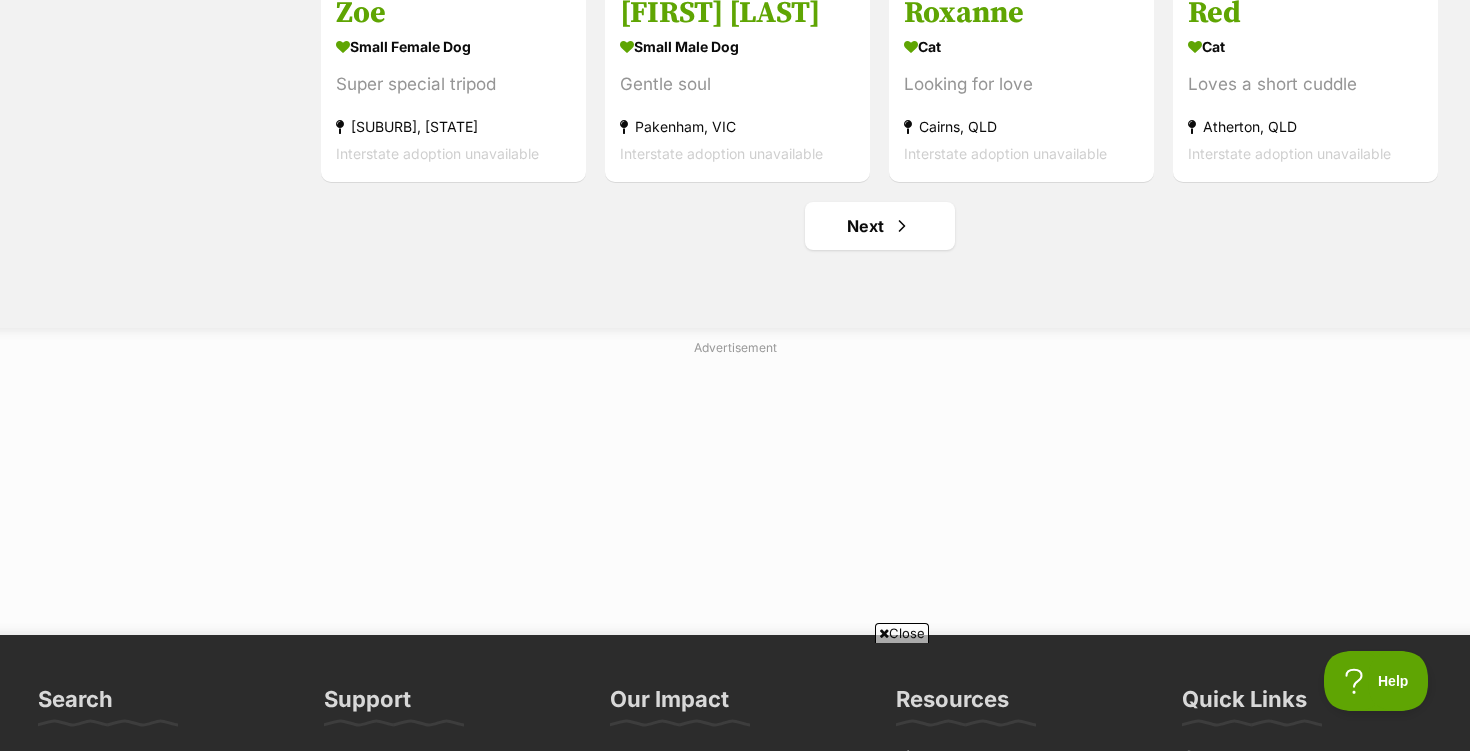 scroll, scrollTop: 2642, scrollLeft: 0, axis: vertical 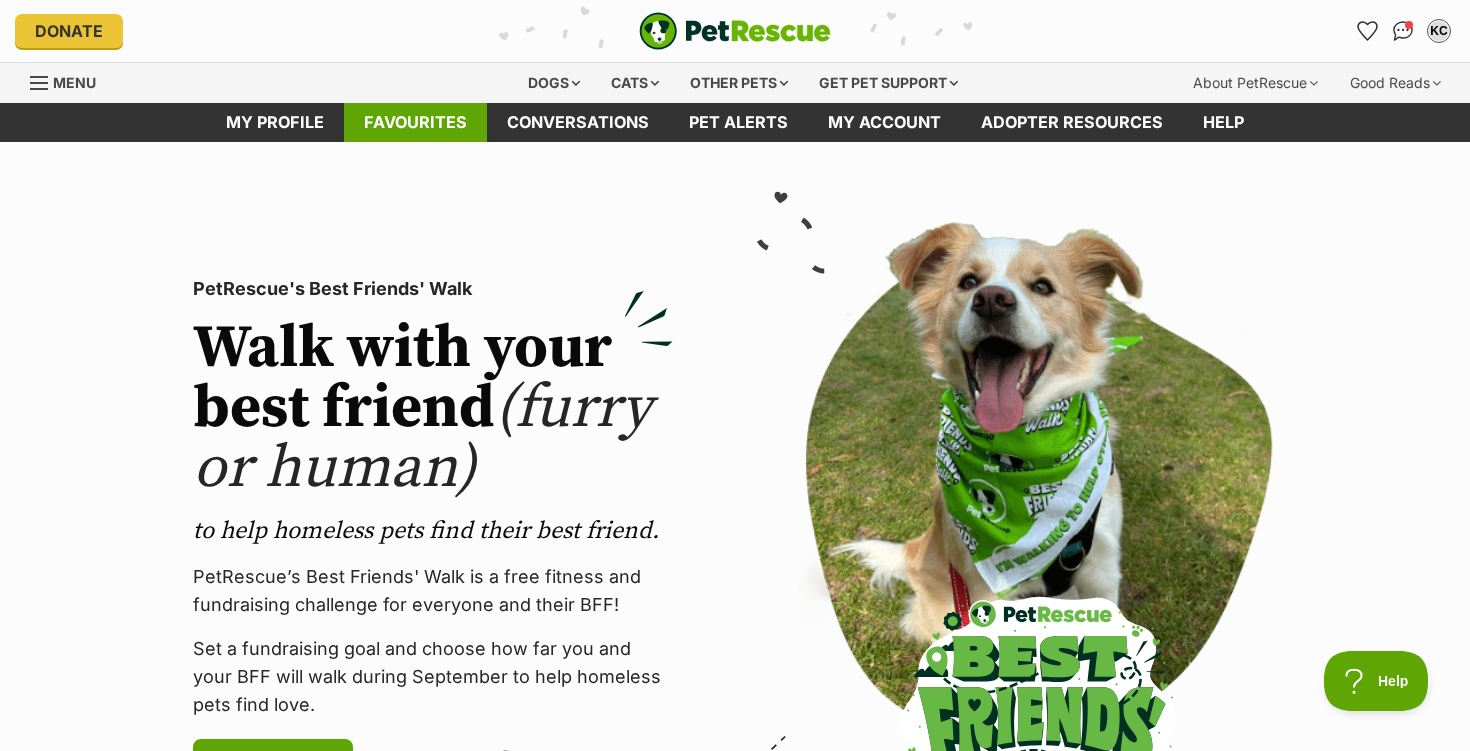 click on "Favourites" at bounding box center (415, 122) 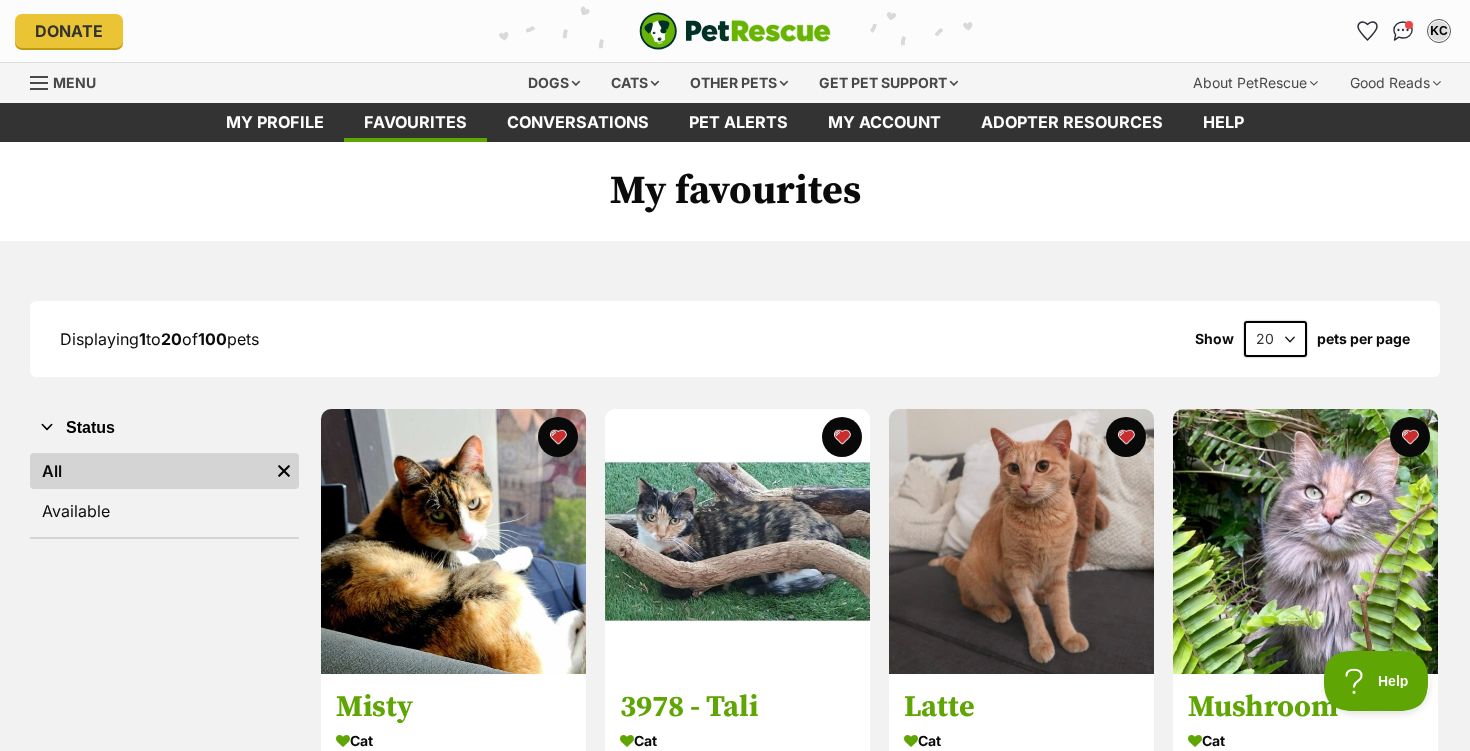 scroll, scrollTop: 0, scrollLeft: 0, axis: both 